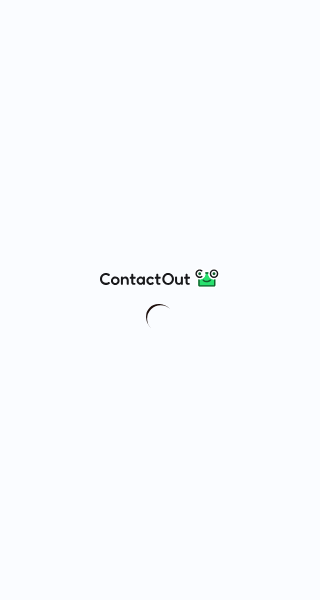 scroll, scrollTop: 0, scrollLeft: 0, axis: both 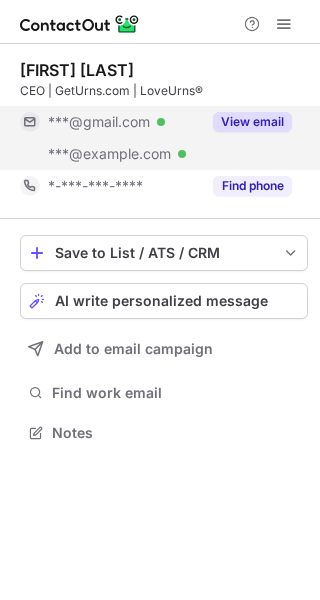 click on "View email" at bounding box center [252, 122] 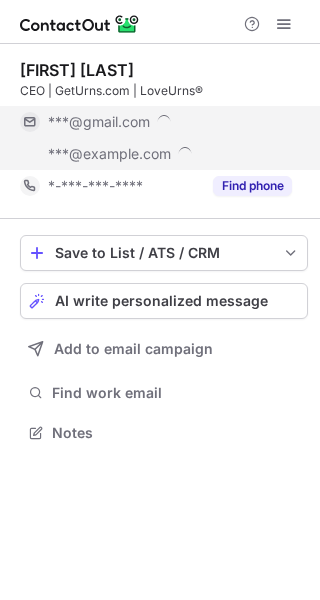 scroll, scrollTop: 10, scrollLeft: 10, axis: both 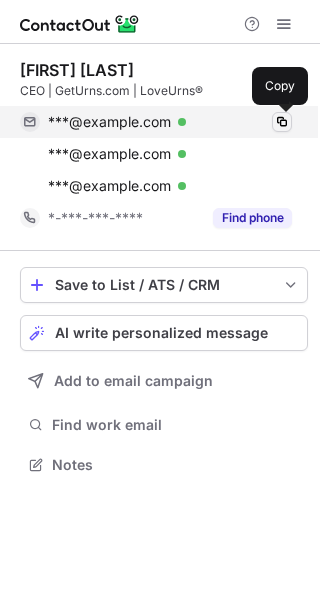 click at bounding box center [282, 122] 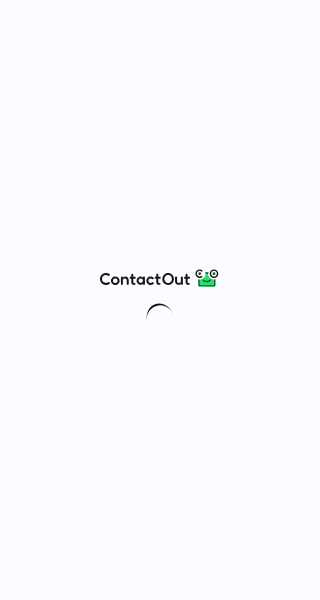 scroll, scrollTop: 0, scrollLeft: 0, axis: both 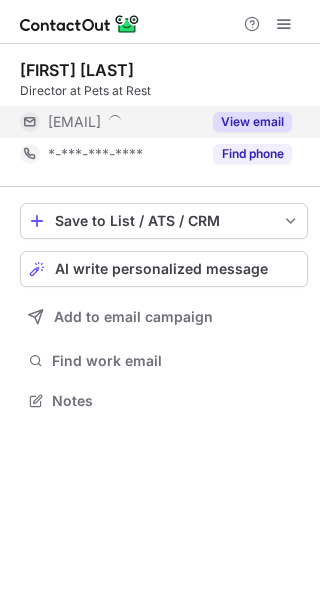 click on "View email" at bounding box center (252, 122) 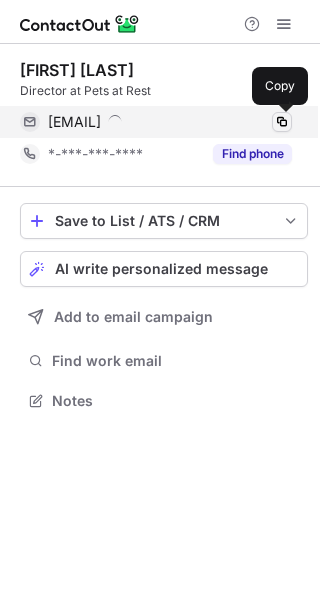 click at bounding box center [282, 122] 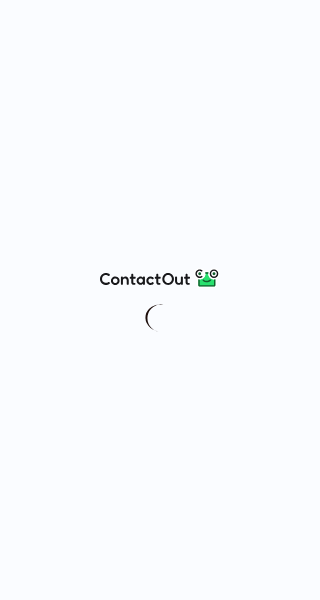 scroll, scrollTop: 0, scrollLeft: 0, axis: both 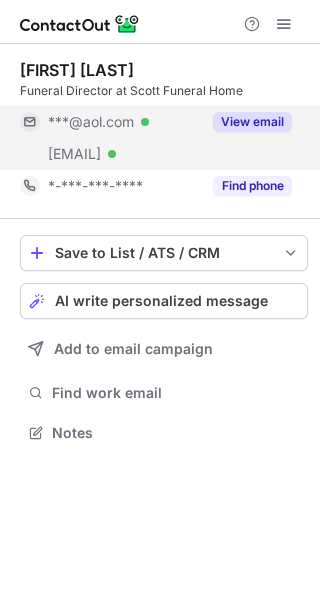 click on "View email" at bounding box center [252, 122] 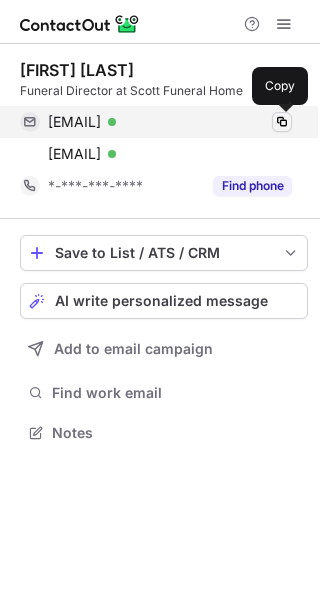 click at bounding box center (282, 122) 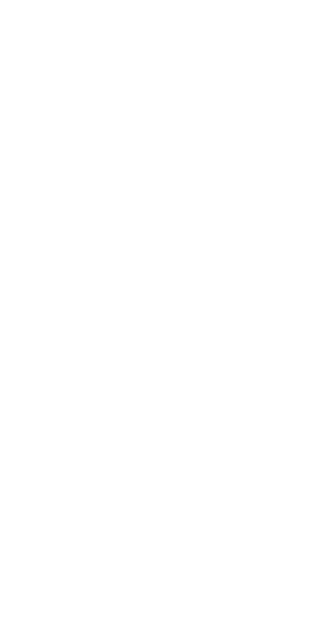 scroll, scrollTop: 0, scrollLeft: 0, axis: both 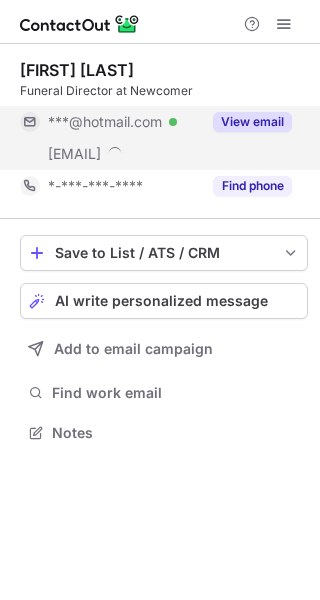 click on "View email" at bounding box center [252, 122] 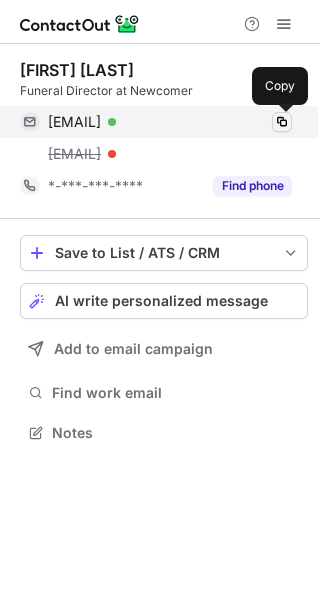 click at bounding box center (282, 122) 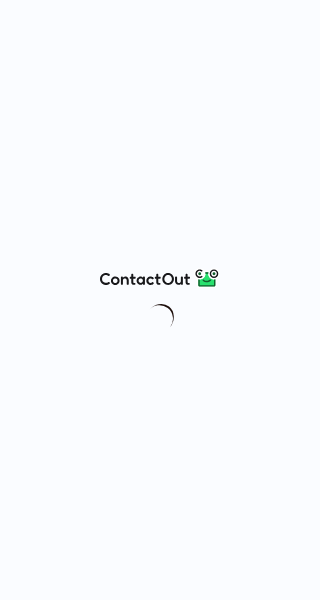 scroll, scrollTop: 0, scrollLeft: 0, axis: both 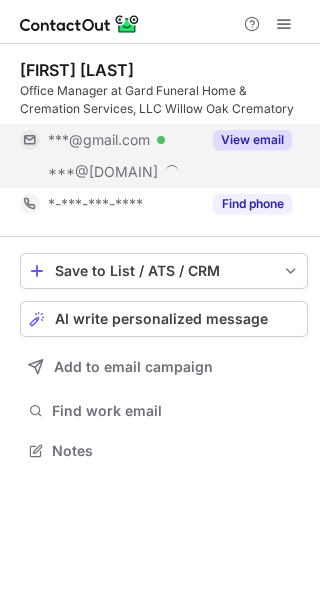 click on "View email" at bounding box center [252, 140] 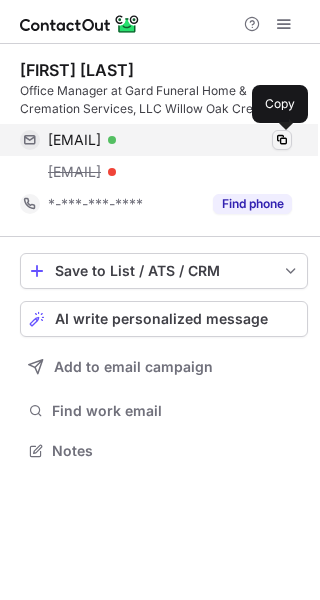 click at bounding box center (282, 140) 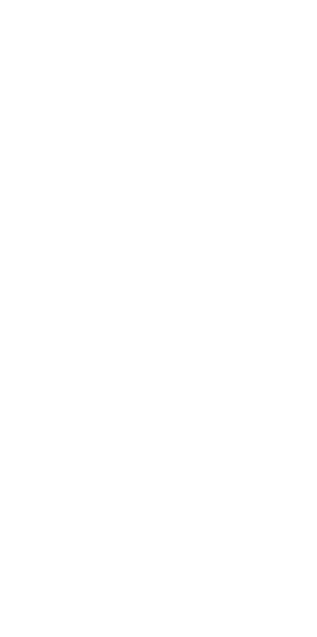 scroll, scrollTop: 0, scrollLeft: 0, axis: both 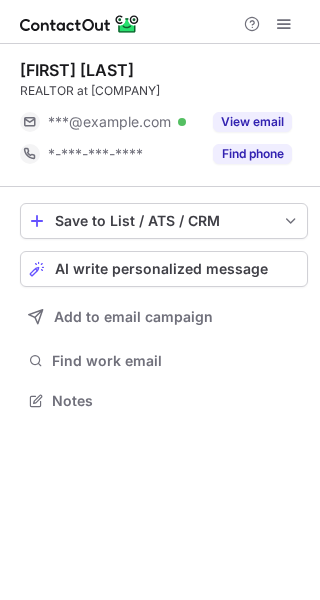 click on "View email" at bounding box center [252, 122] 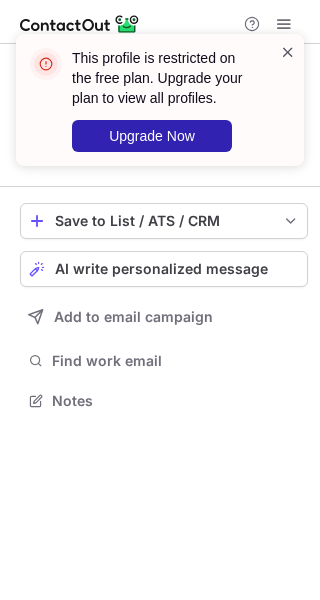 click at bounding box center (288, 52) 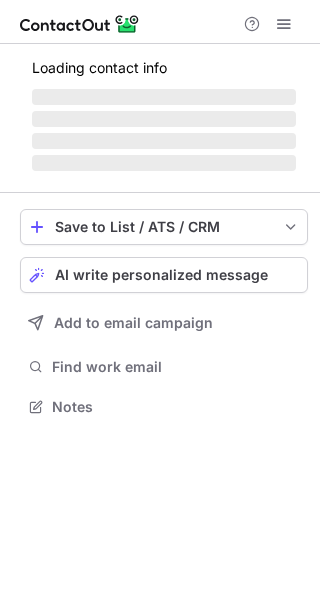 scroll, scrollTop: 0, scrollLeft: 0, axis: both 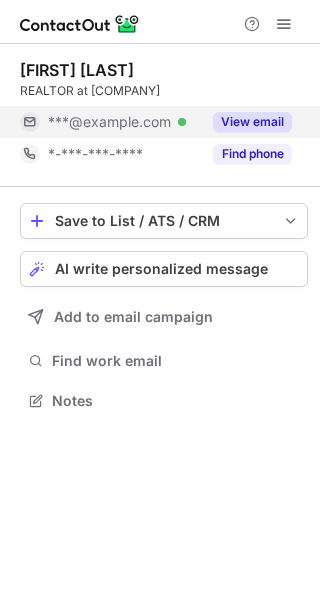 click on "View email" at bounding box center [252, 122] 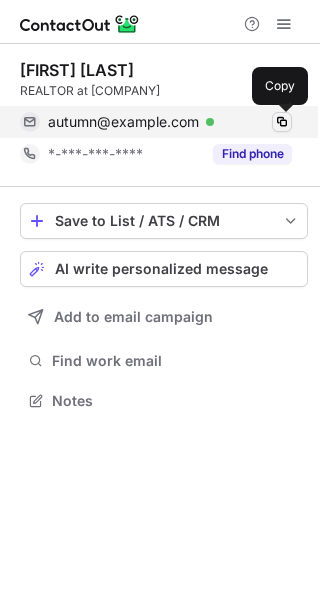 click at bounding box center [282, 122] 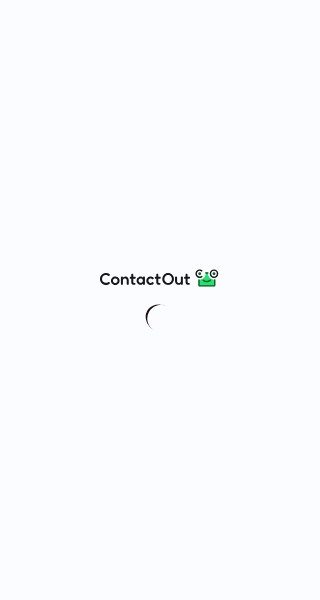 scroll, scrollTop: 0, scrollLeft: 0, axis: both 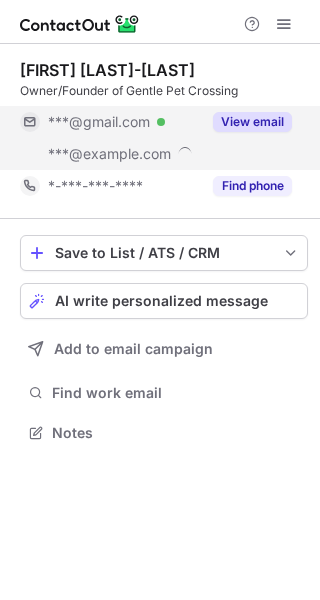 click on "View email" at bounding box center (252, 122) 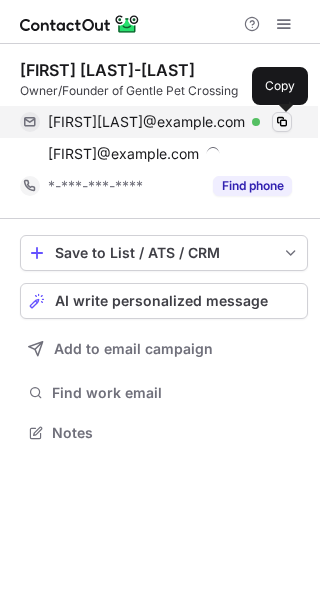 click at bounding box center (282, 122) 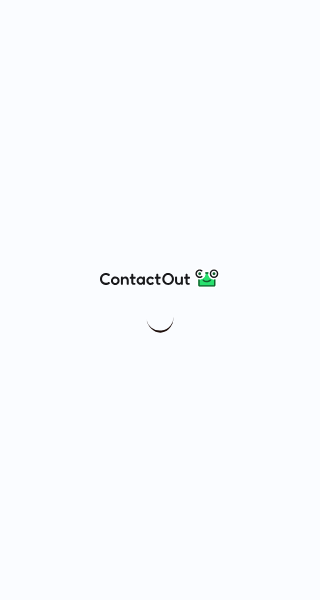 scroll, scrollTop: 0, scrollLeft: 0, axis: both 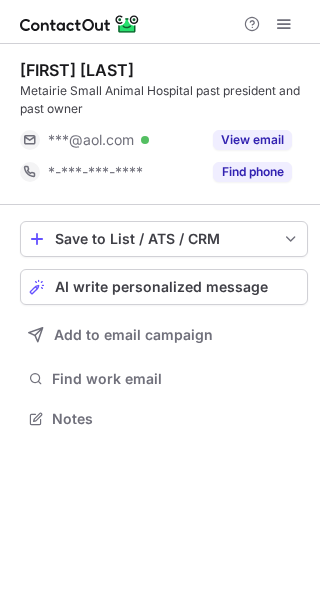 click on "View email" at bounding box center (252, 140) 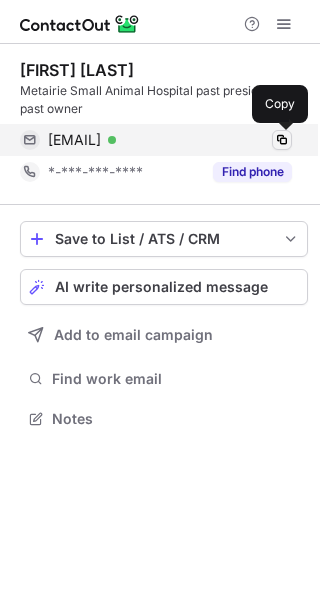 click at bounding box center [282, 140] 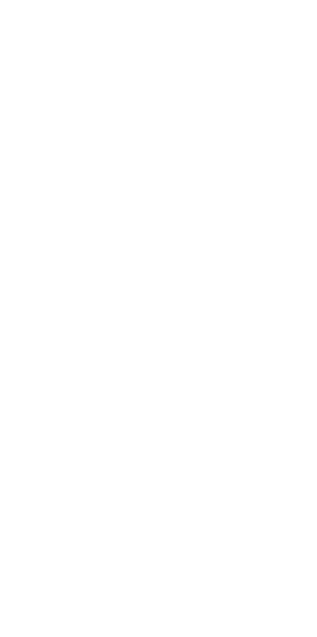 scroll, scrollTop: 0, scrollLeft: 0, axis: both 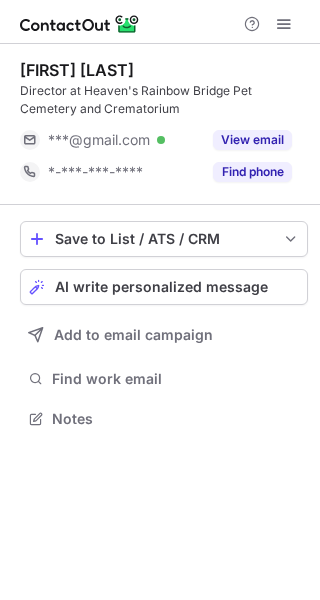 click on "View email" at bounding box center [252, 140] 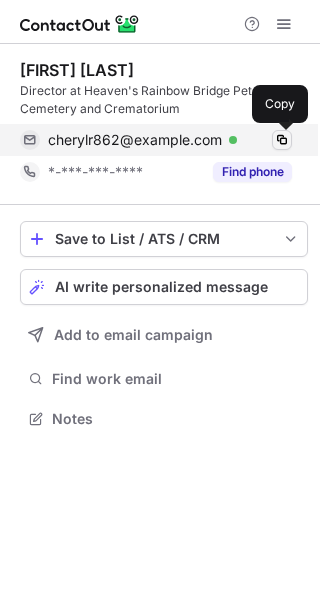 click at bounding box center [282, 140] 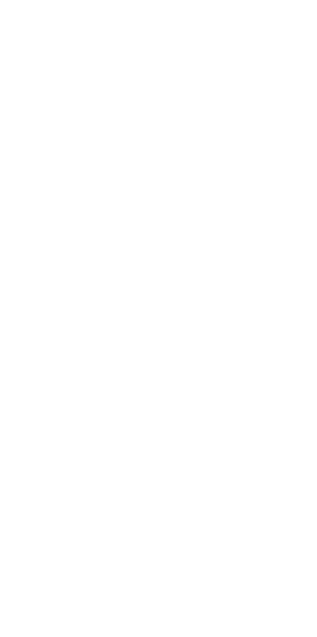 scroll, scrollTop: 0, scrollLeft: 0, axis: both 